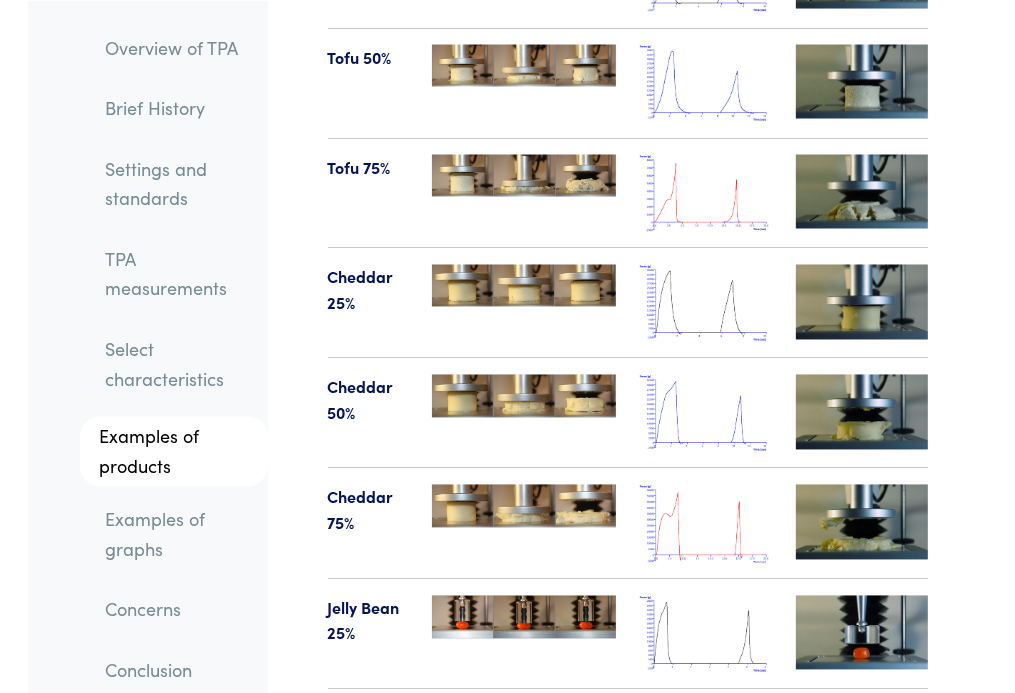 scroll, scrollTop: 27917, scrollLeft: 0, axis: vertical 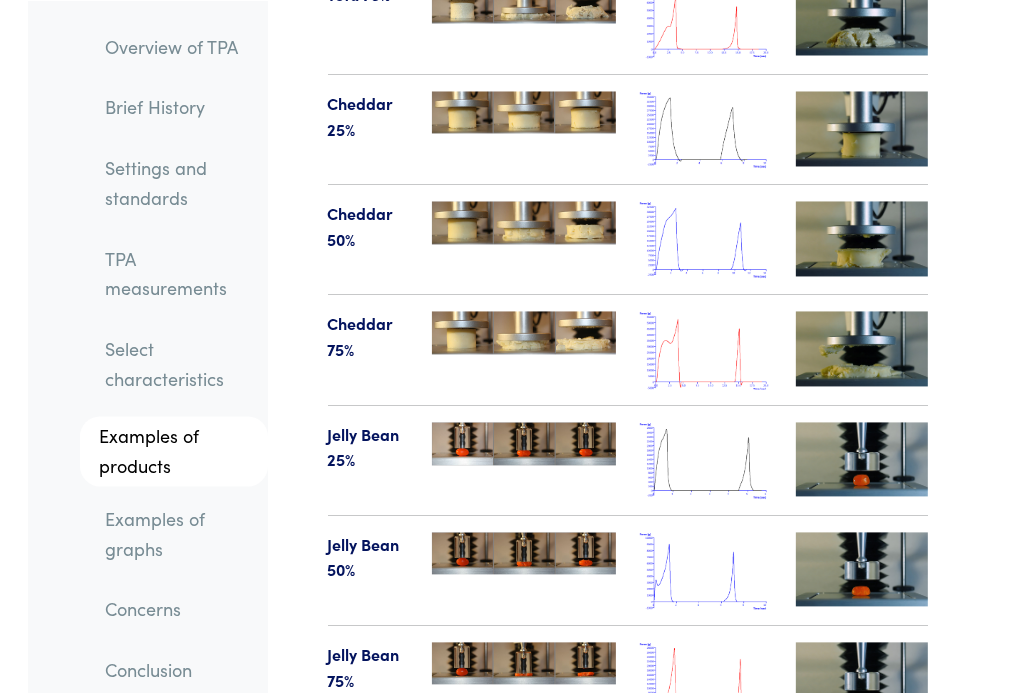 click at bounding box center [706, 571] 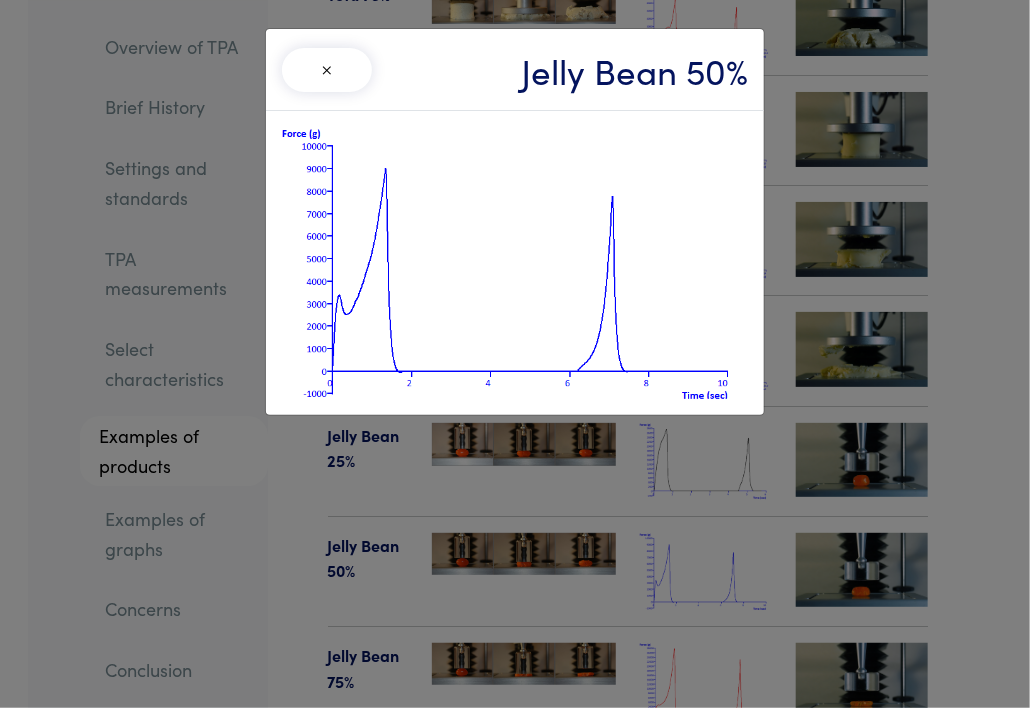 click at bounding box center (515, 263) 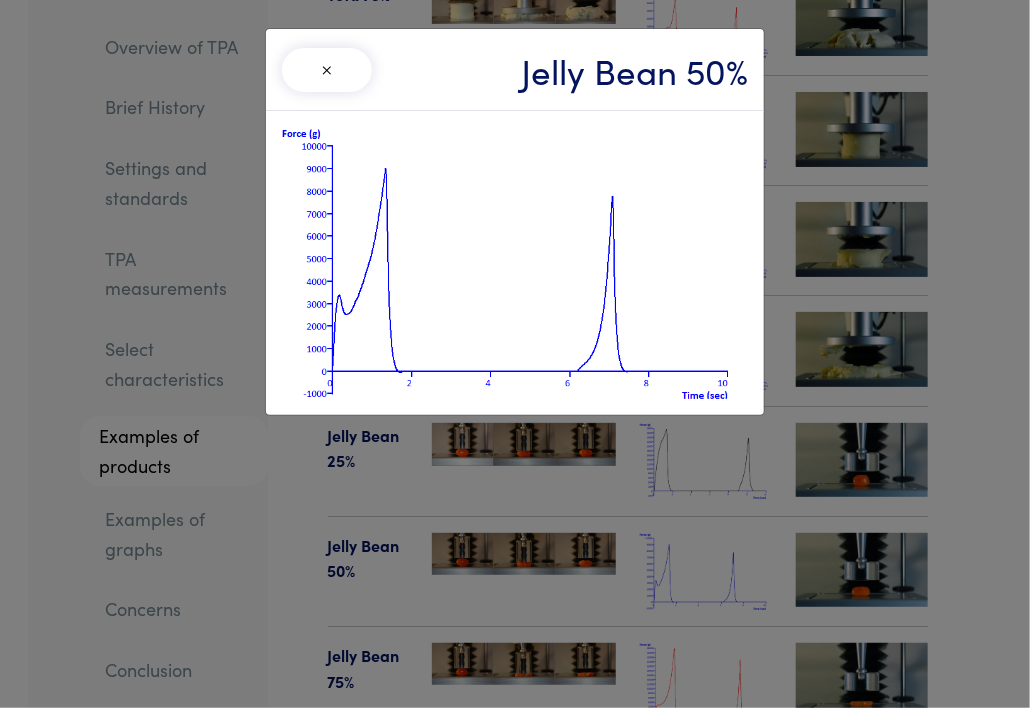 click on "×" at bounding box center [327, 70] 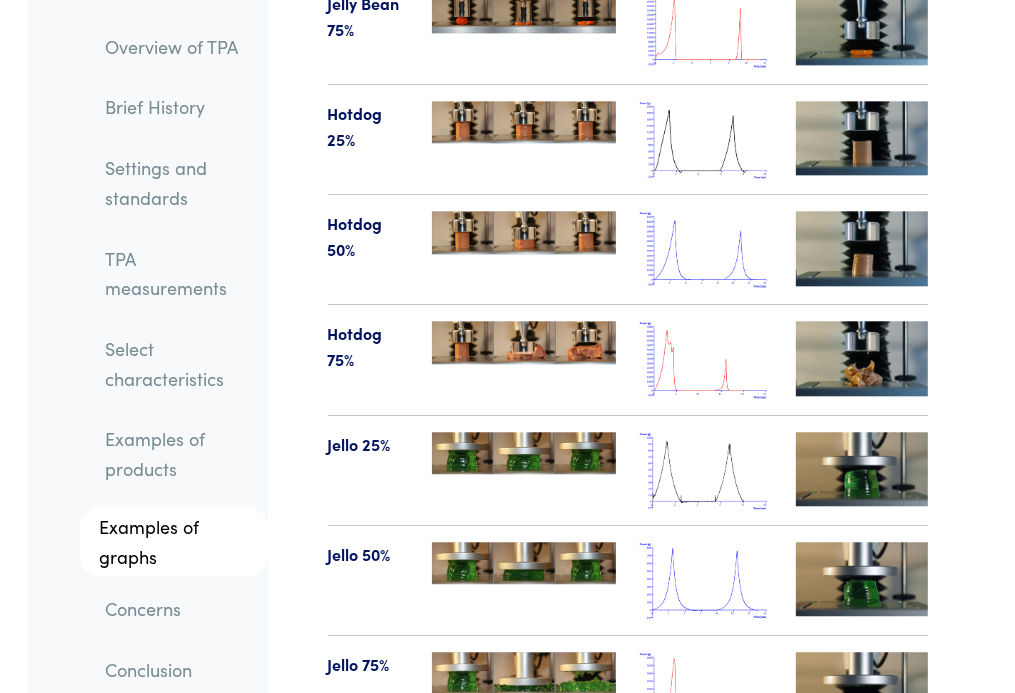 scroll, scrollTop: 28572, scrollLeft: 0, axis: vertical 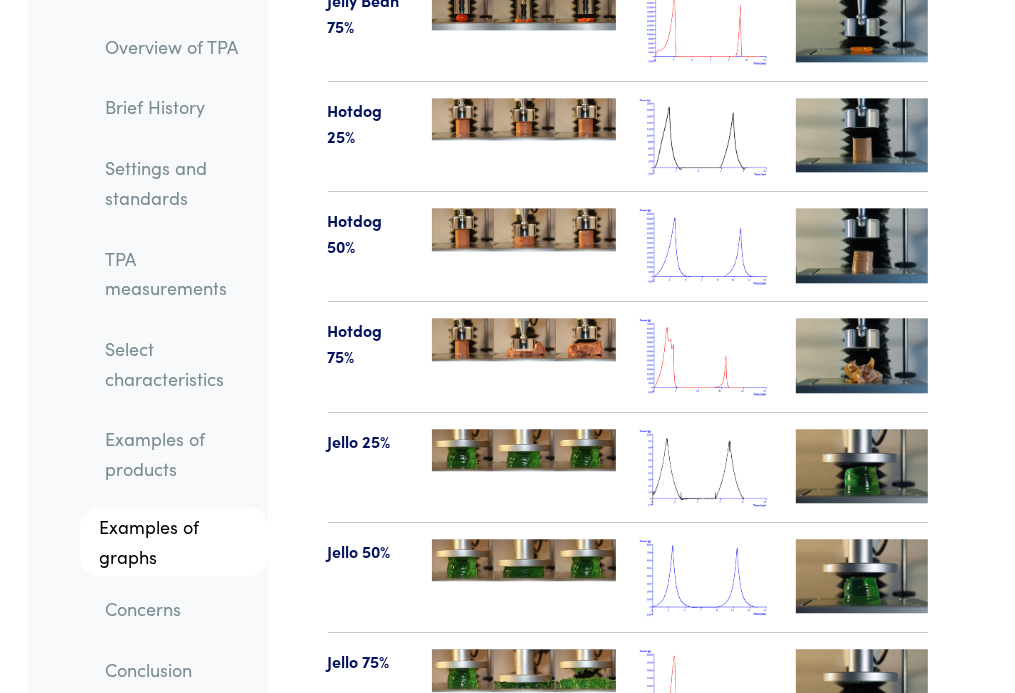 click at bounding box center (706, 907) 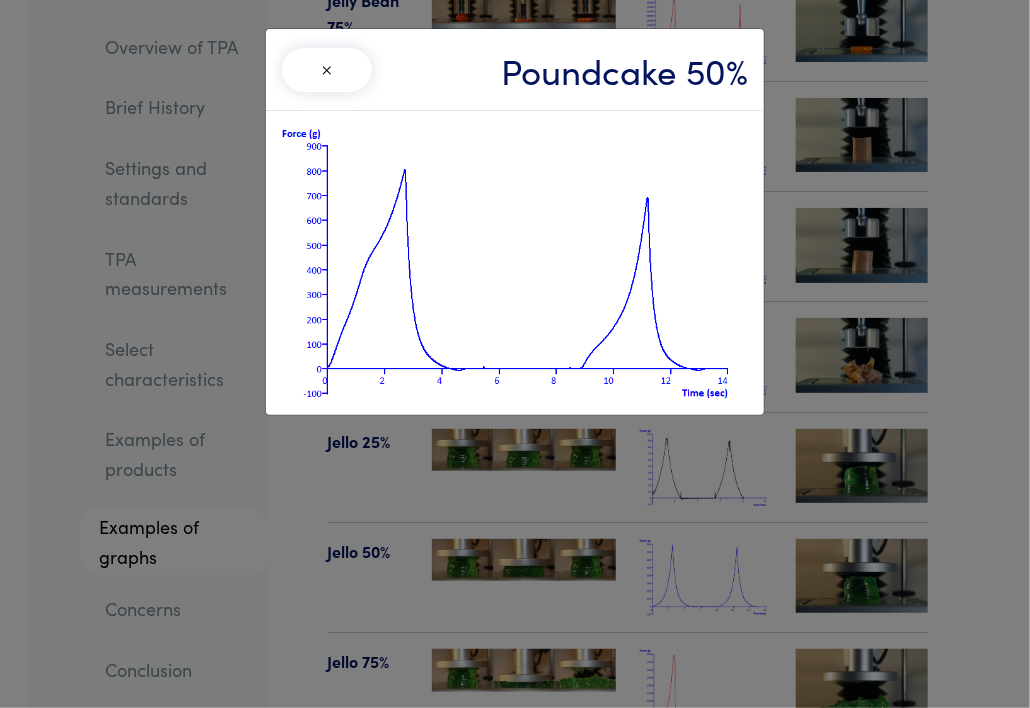click on "×
Poundcake 50%" at bounding box center (515, 354) 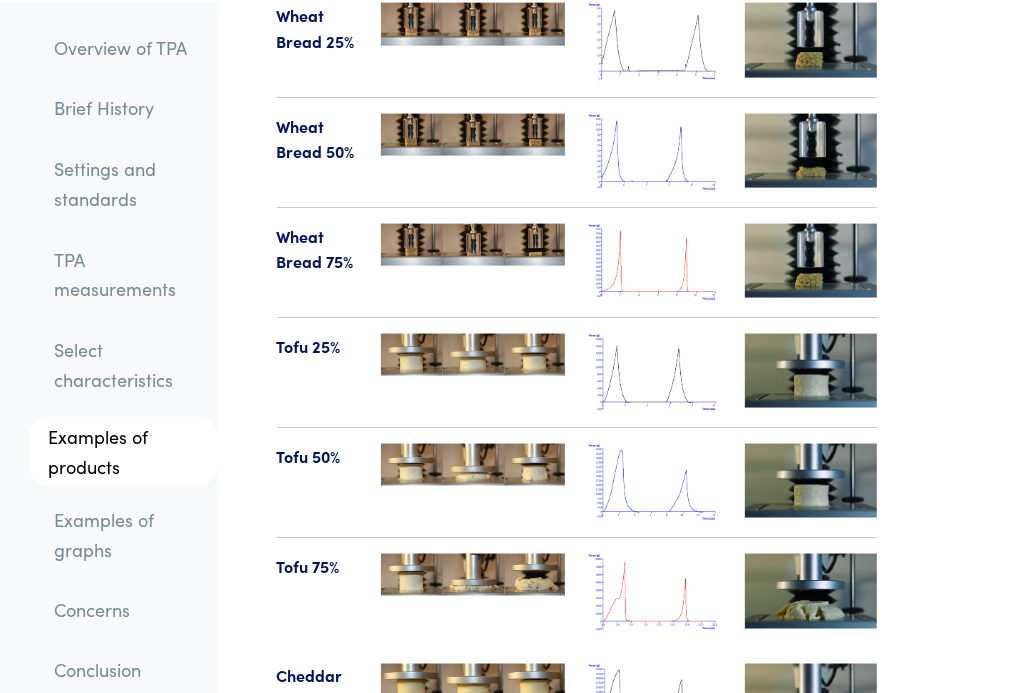 scroll, scrollTop: 27252, scrollLeft: 51, axis: both 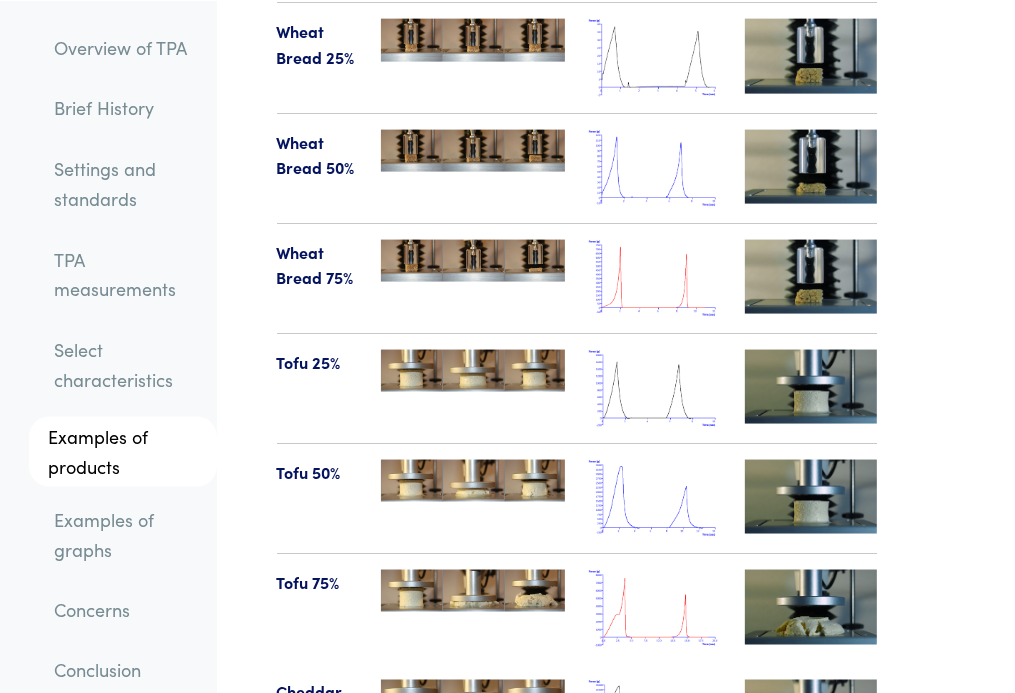 click at bounding box center [473, 591] 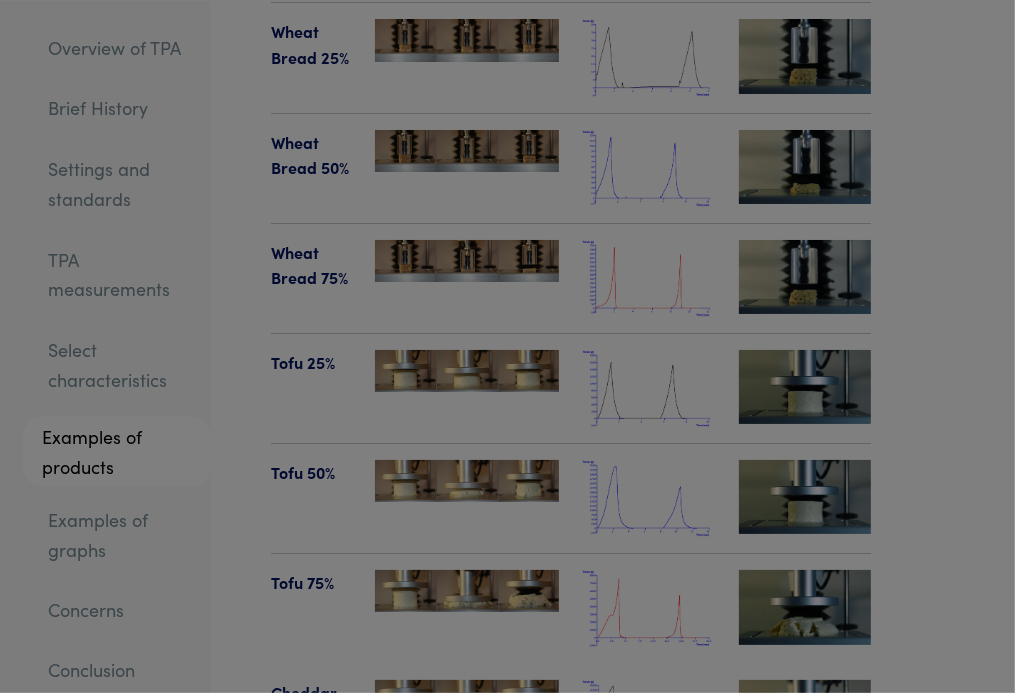 scroll, scrollTop: 27252, scrollLeft: 36, axis: both 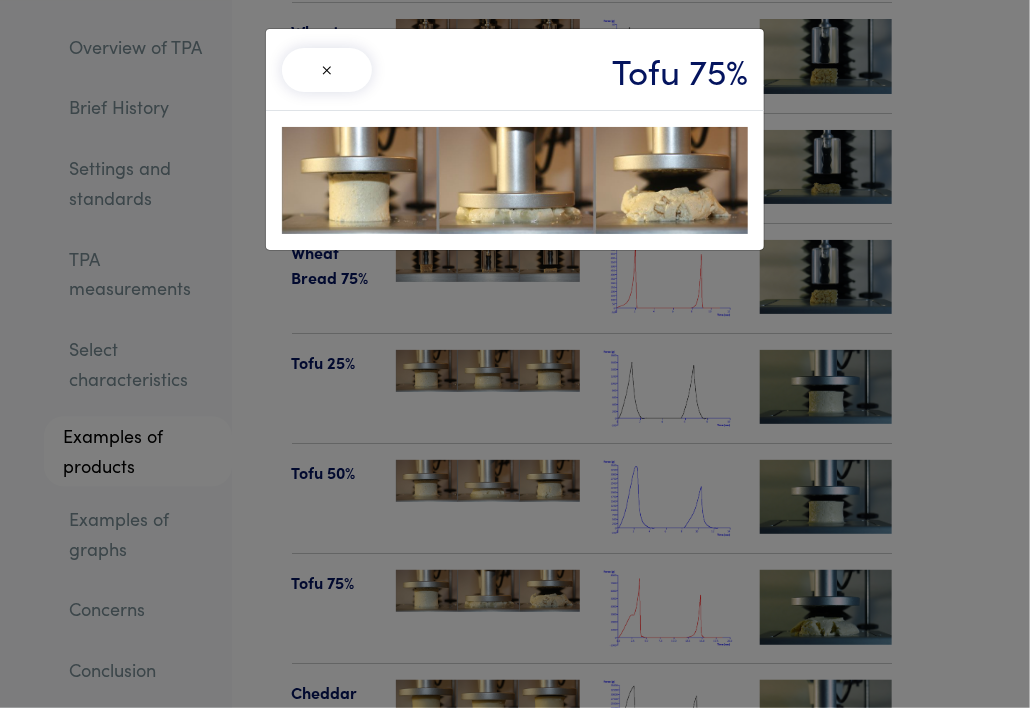 click on "×" at bounding box center [327, 70] 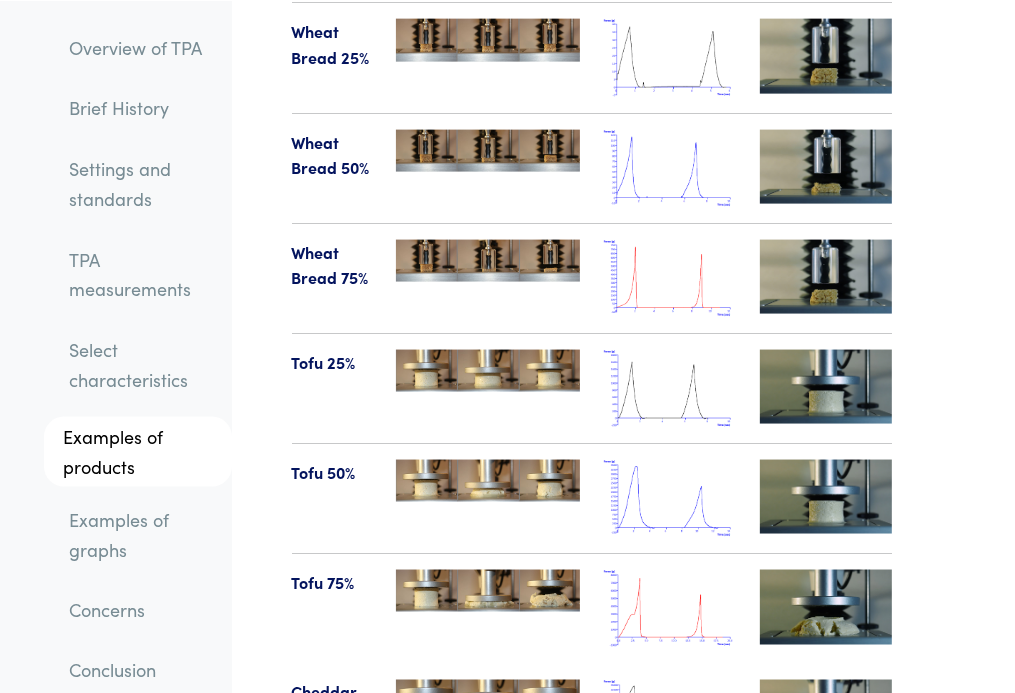 click at bounding box center [670, 608] 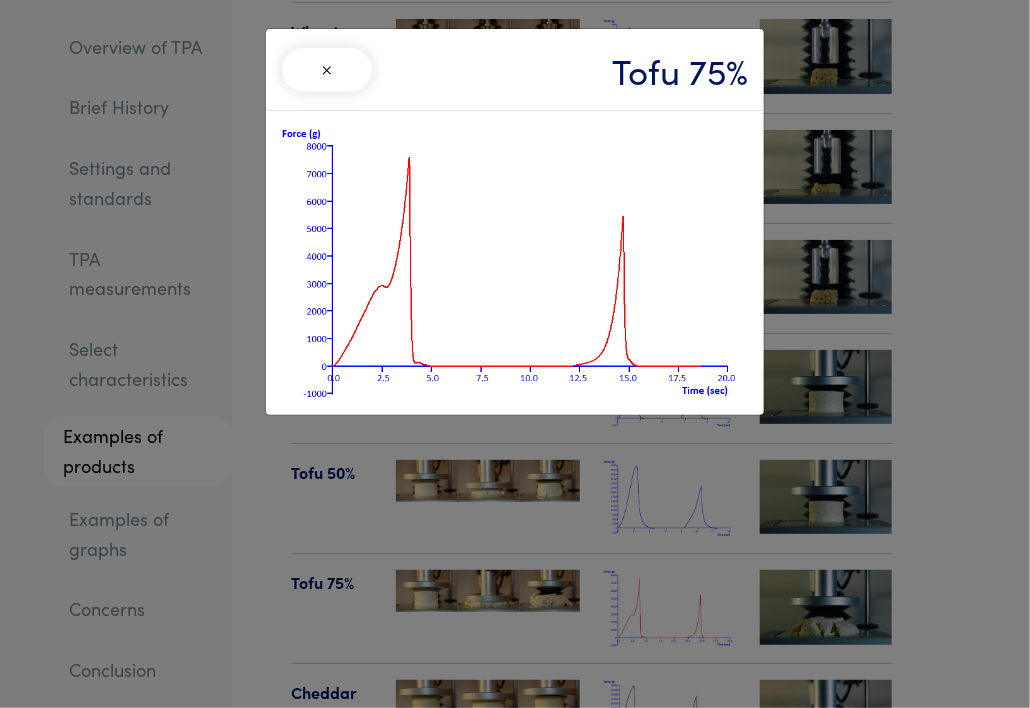 drag, startPoint x: 528, startPoint y: 694, endPoint x: 318, endPoint y: 376, distance: 381.08267 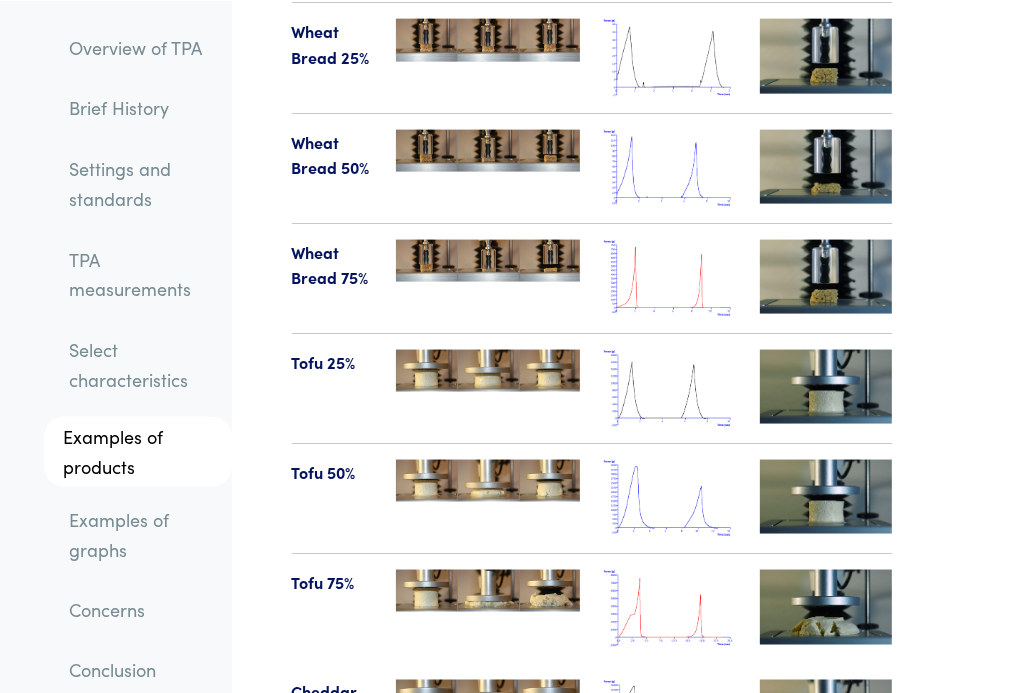 click at bounding box center (826, 607) 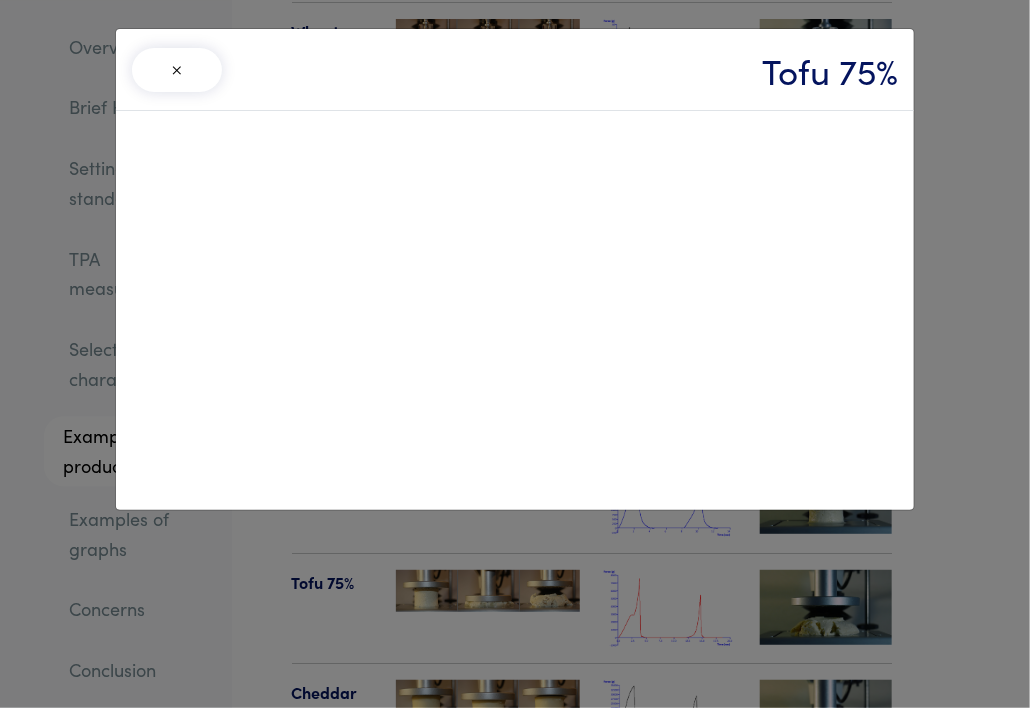 click on "×" at bounding box center [177, 70] 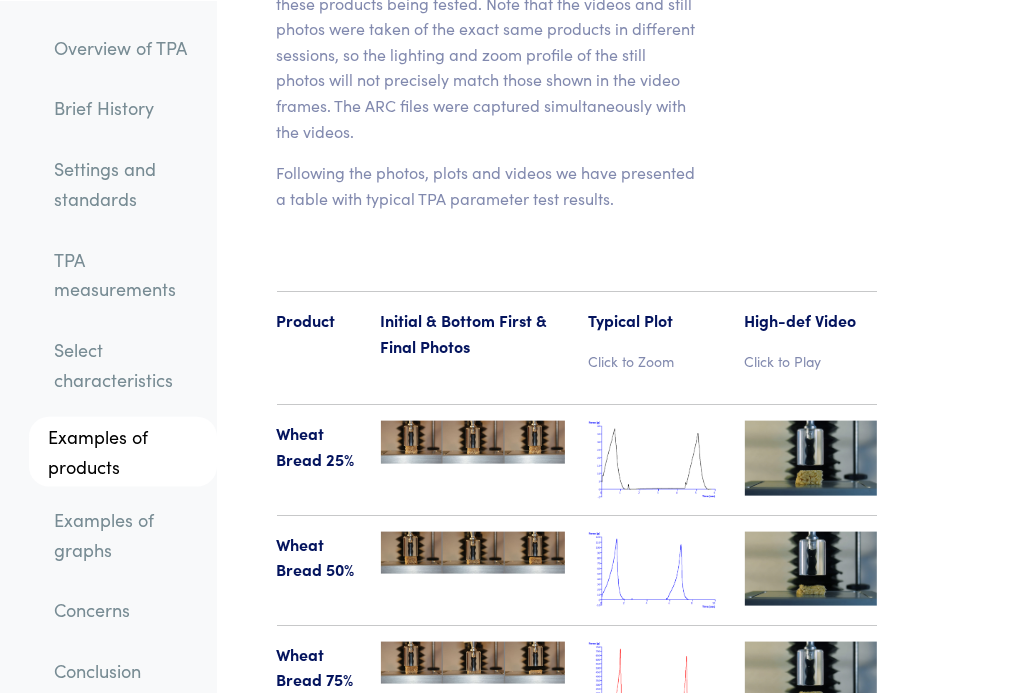 scroll, scrollTop: 26851, scrollLeft: 51, axis: both 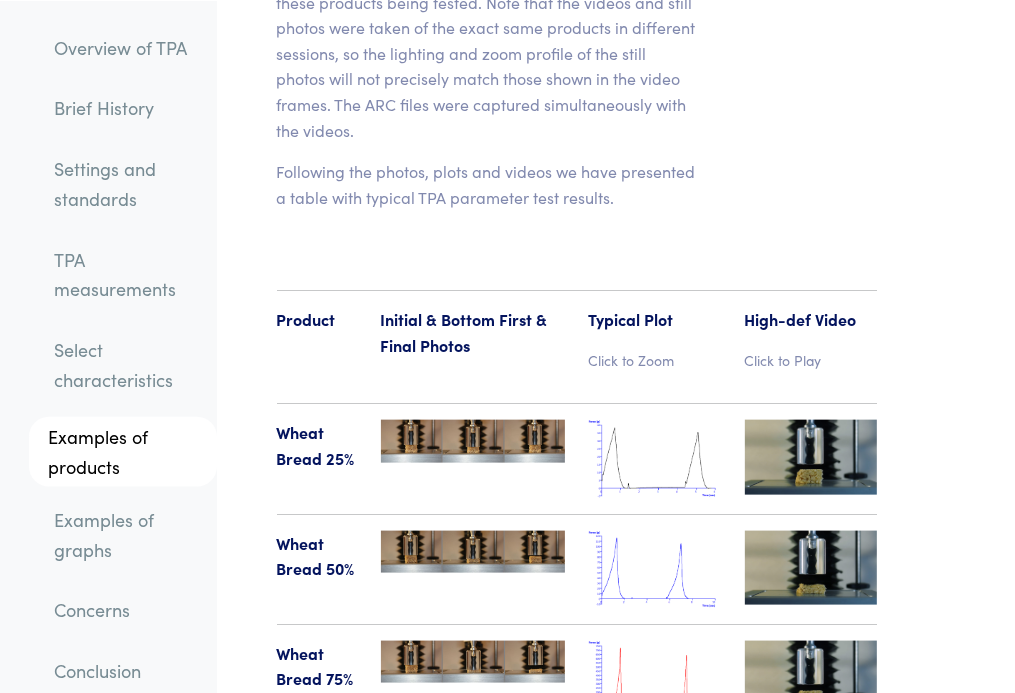 click at bounding box center [655, 679] 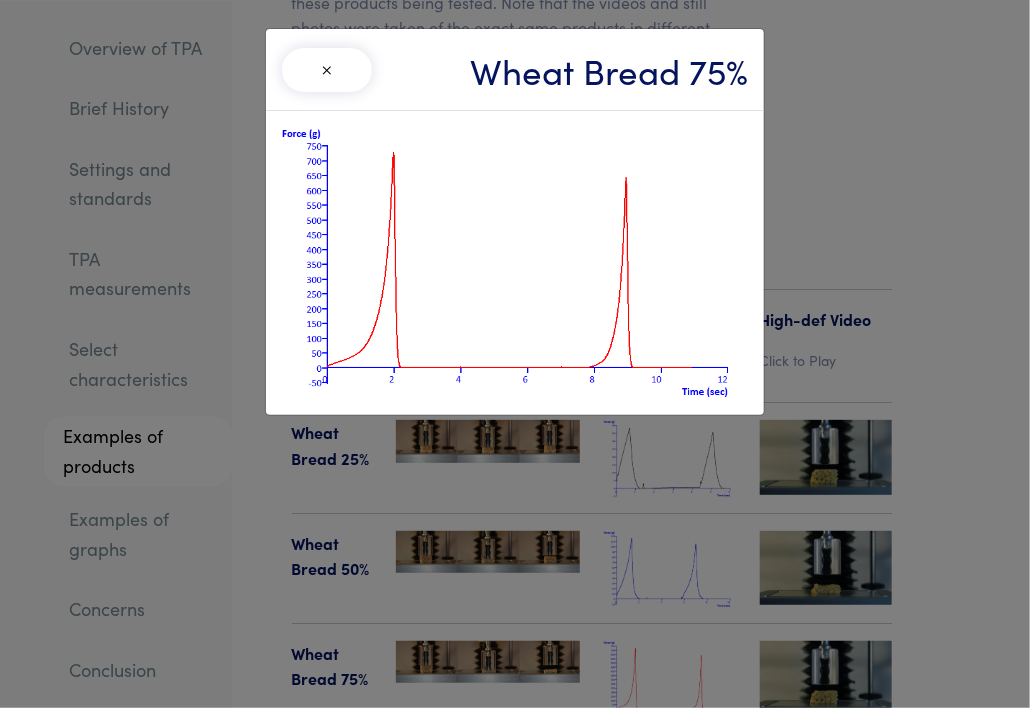click on "×" at bounding box center [327, 70] 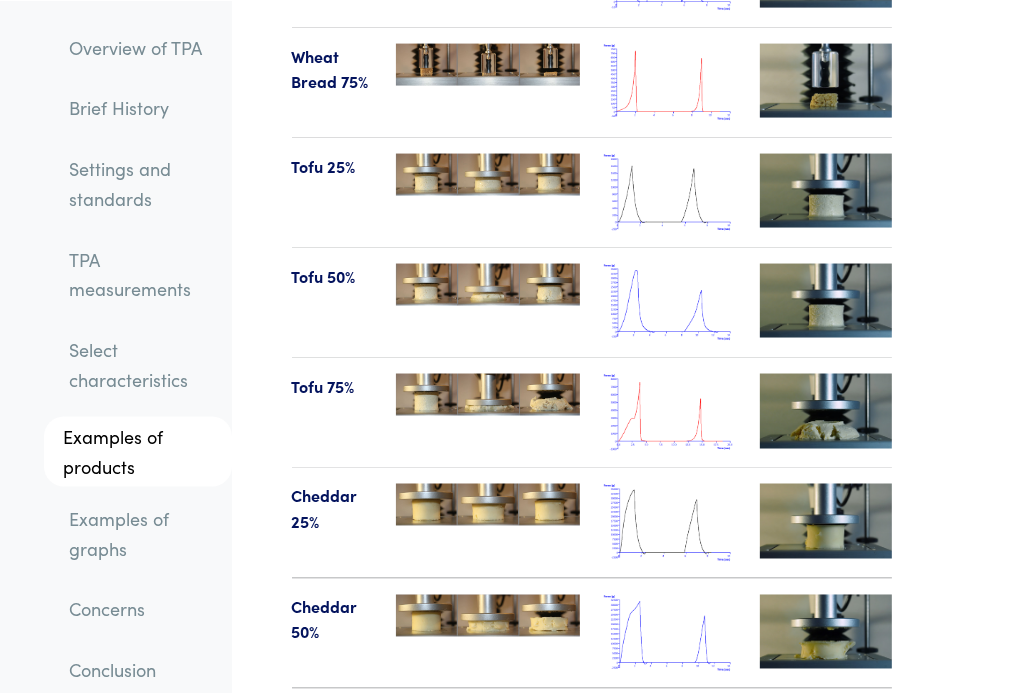 scroll, scrollTop: 27536, scrollLeft: 36, axis: both 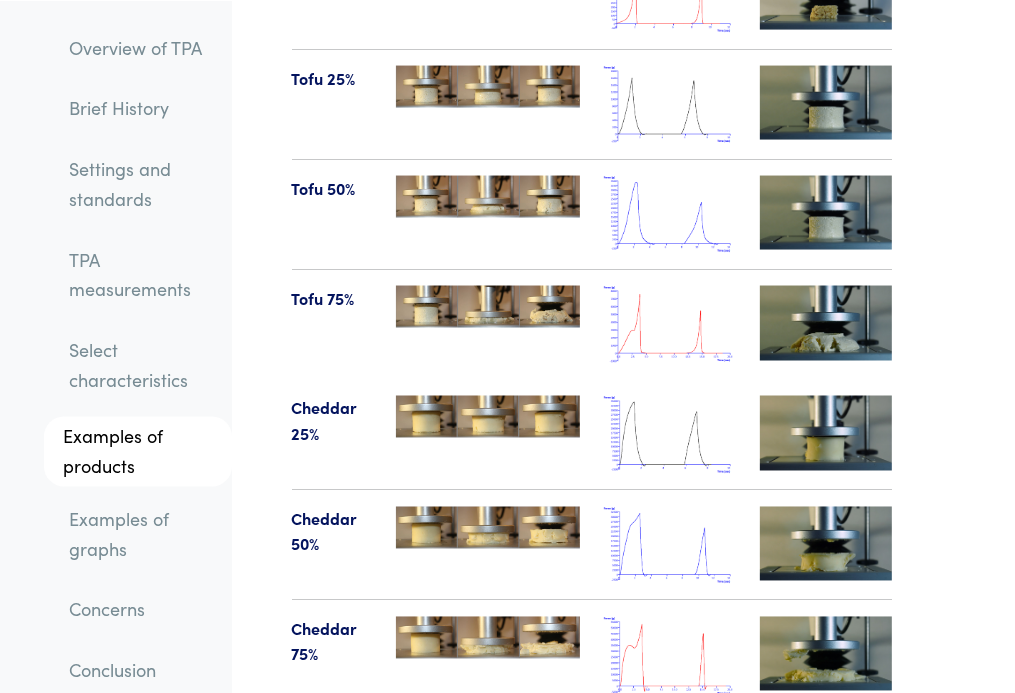 click at bounding box center (670, 545) 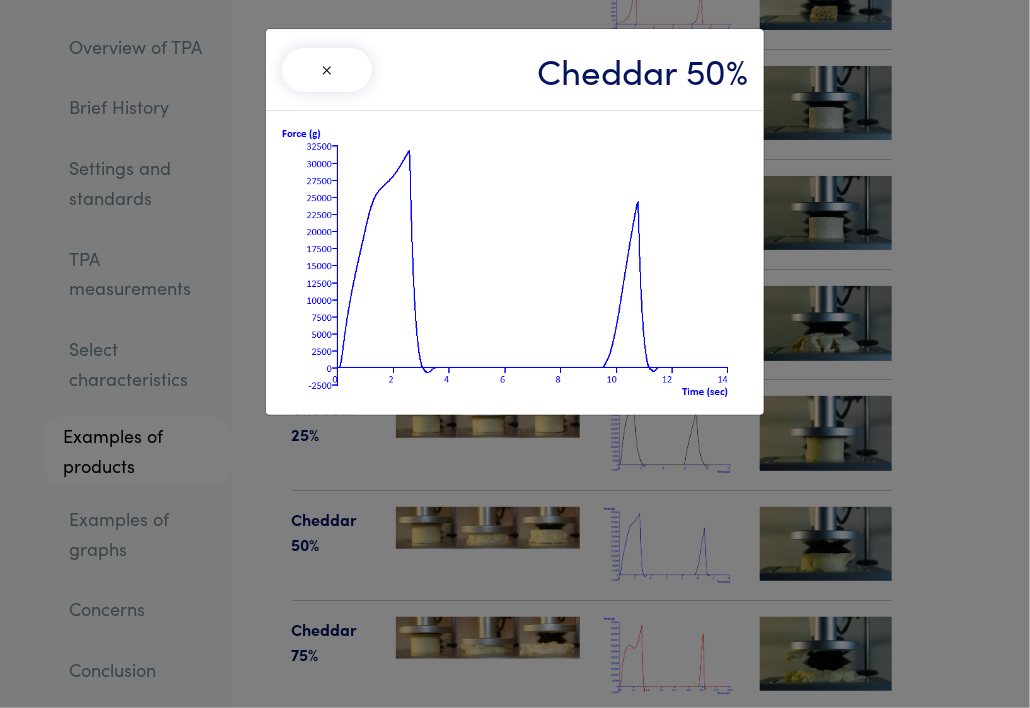 click on "×" at bounding box center [327, 70] 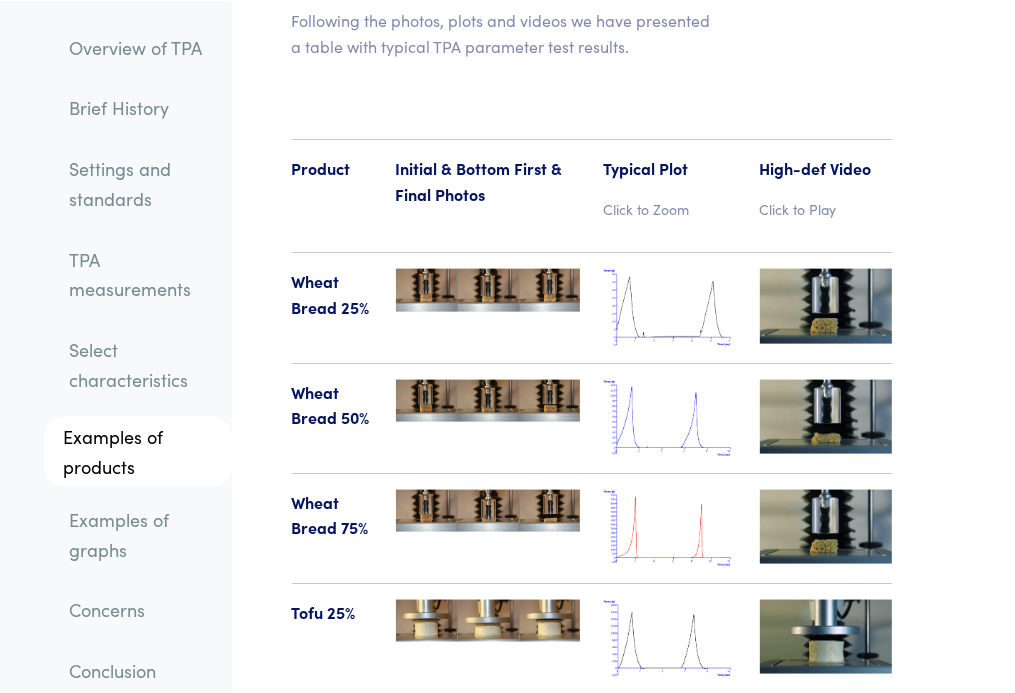 scroll, scrollTop: 27004, scrollLeft: 36, axis: both 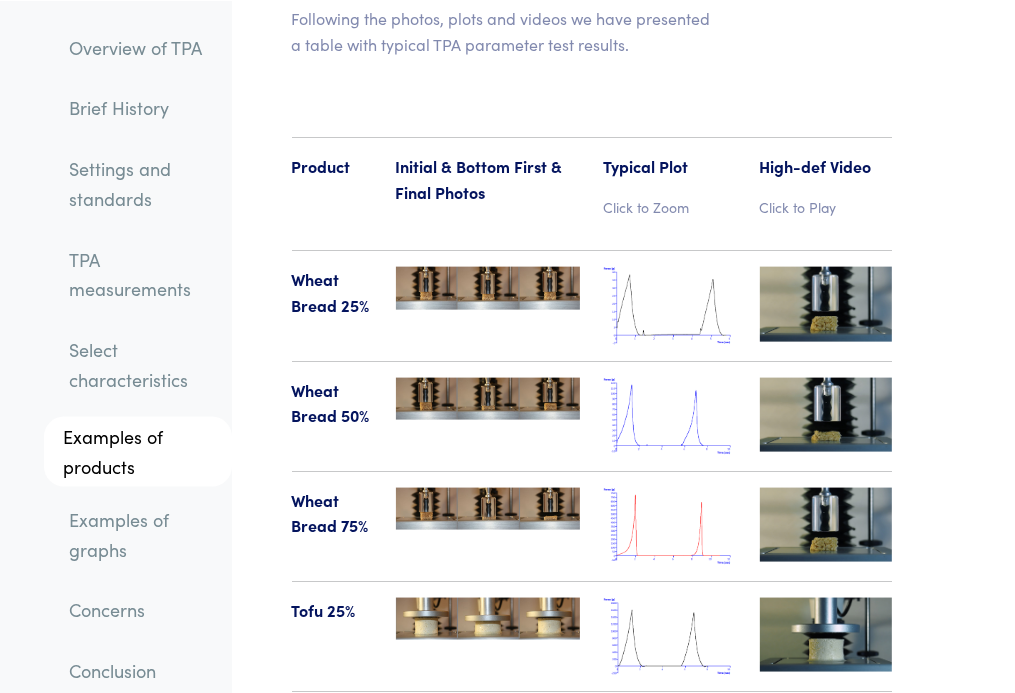 click at bounding box center (670, 746) 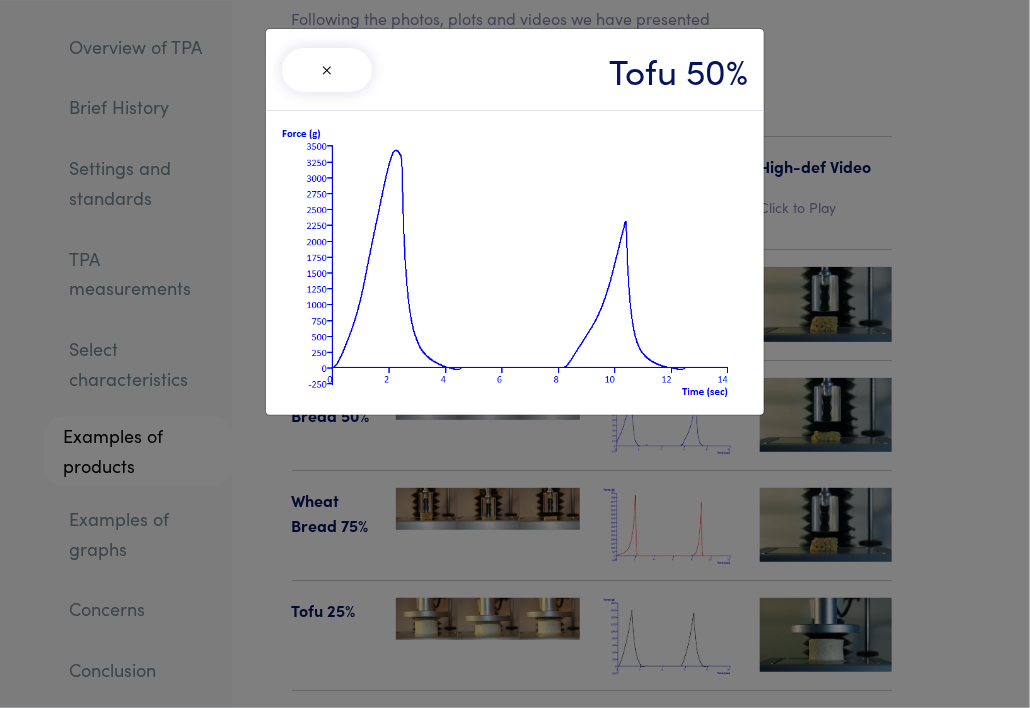 click on "×
Tofu 50%" at bounding box center [515, 354] 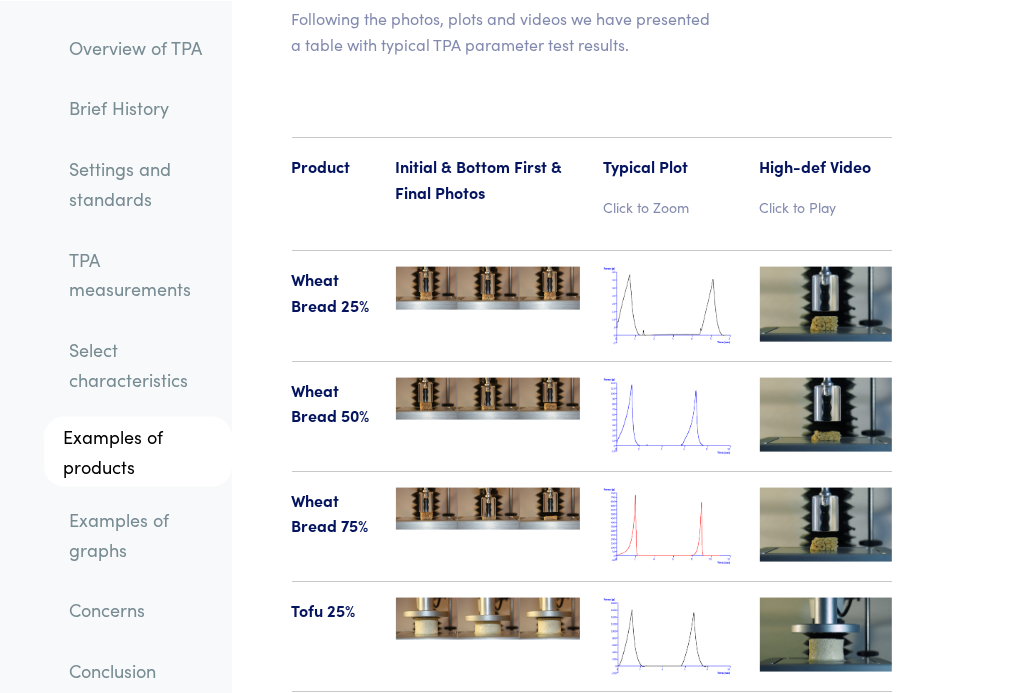 click at bounding box center [670, 746] 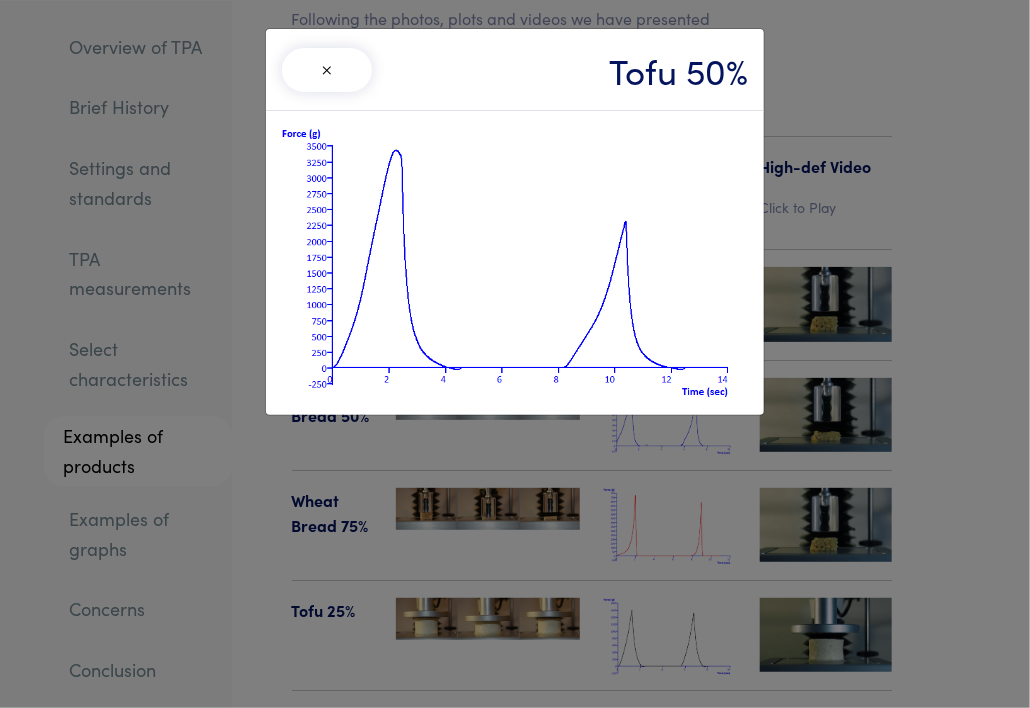 click on "×" at bounding box center [327, 70] 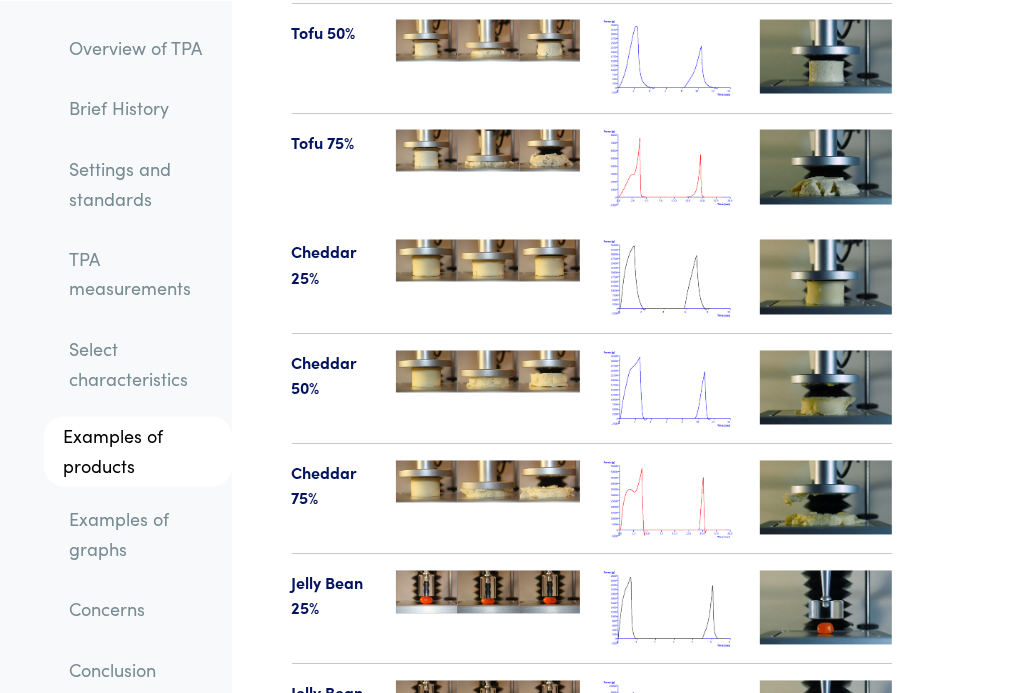 scroll, scrollTop: 27694, scrollLeft: 36, axis: both 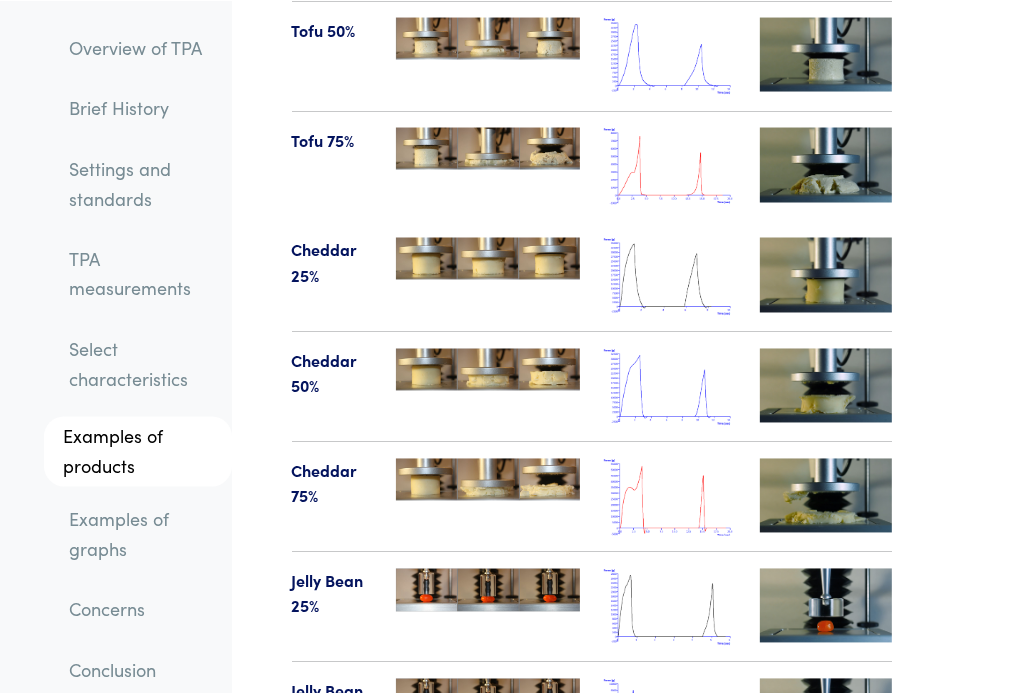 click at bounding box center (670, 717) 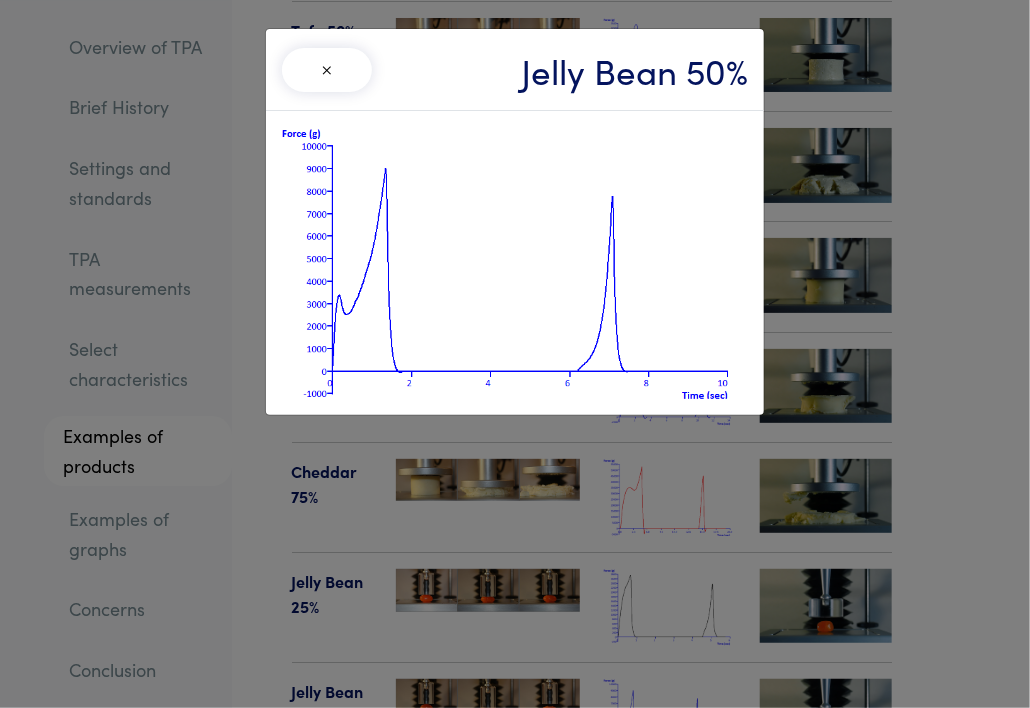 drag, startPoint x: 679, startPoint y: 475, endPoint x: 592, endPoint y: 415, distance: 105.68349 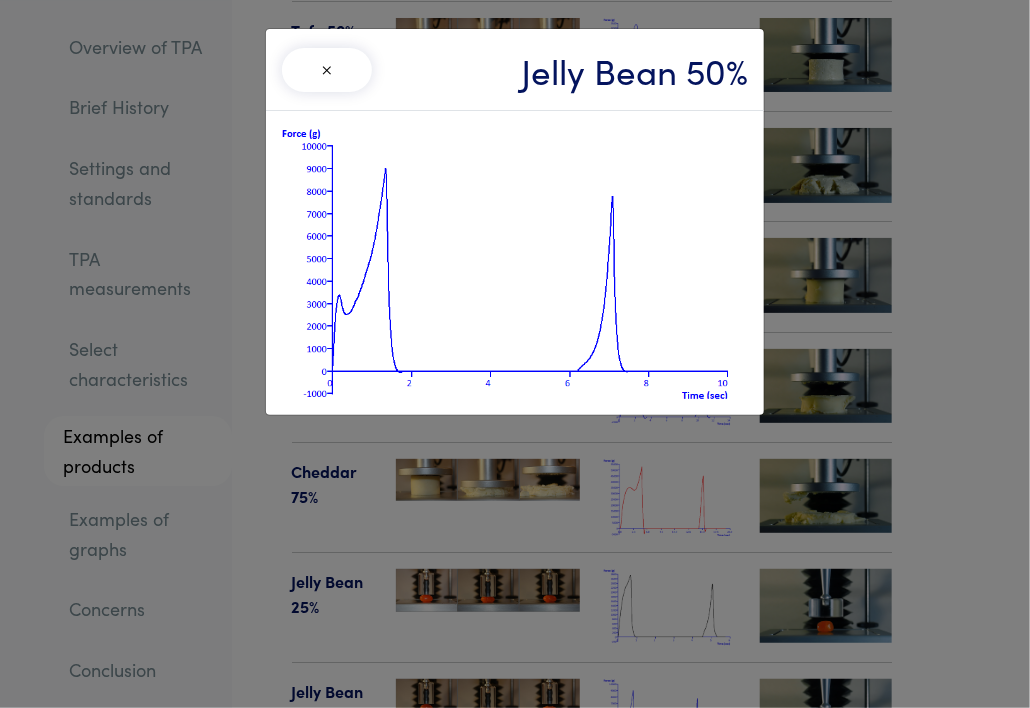 click on "×" at bounding box center [327, 70] 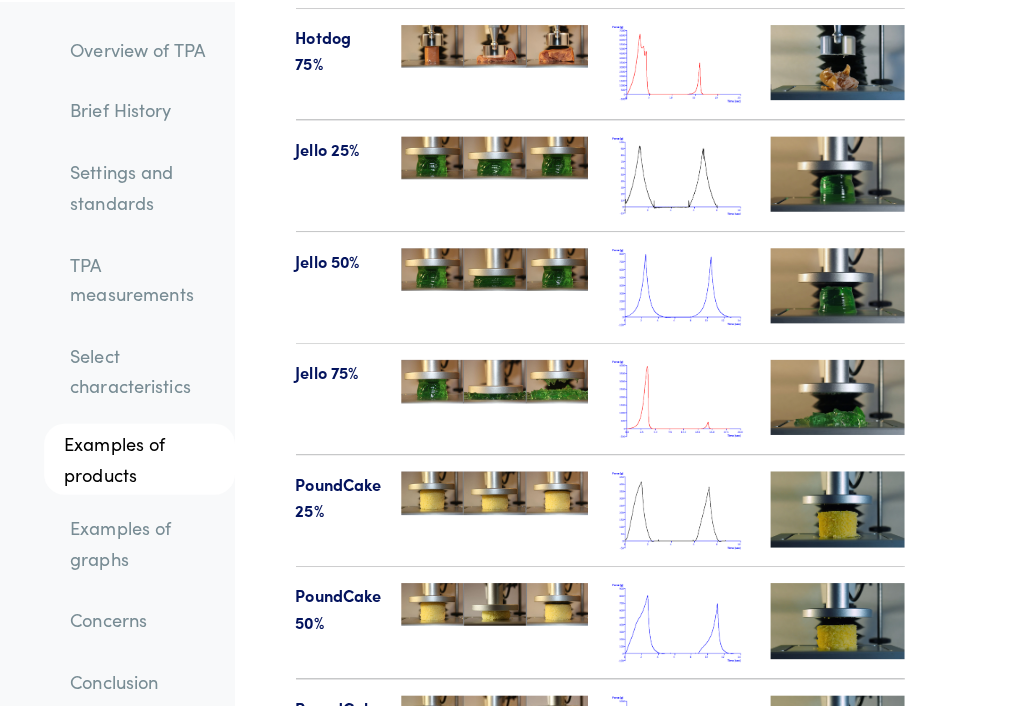 scroll, scrollTop: 28806, scrollLeft: 36, axis: both 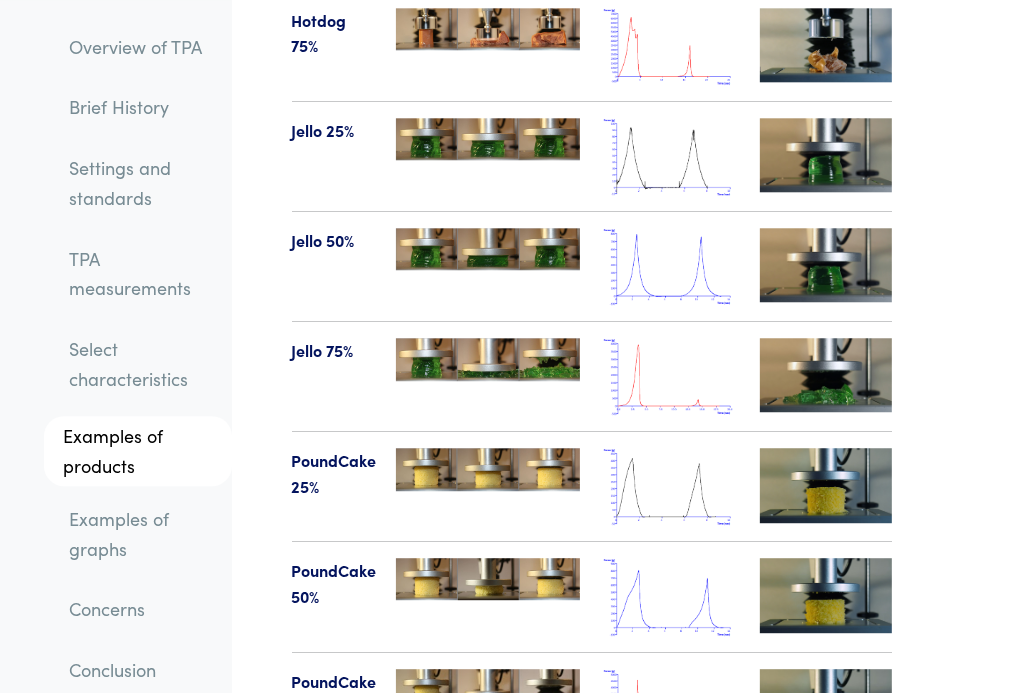 click at bounding box center [670, 596] 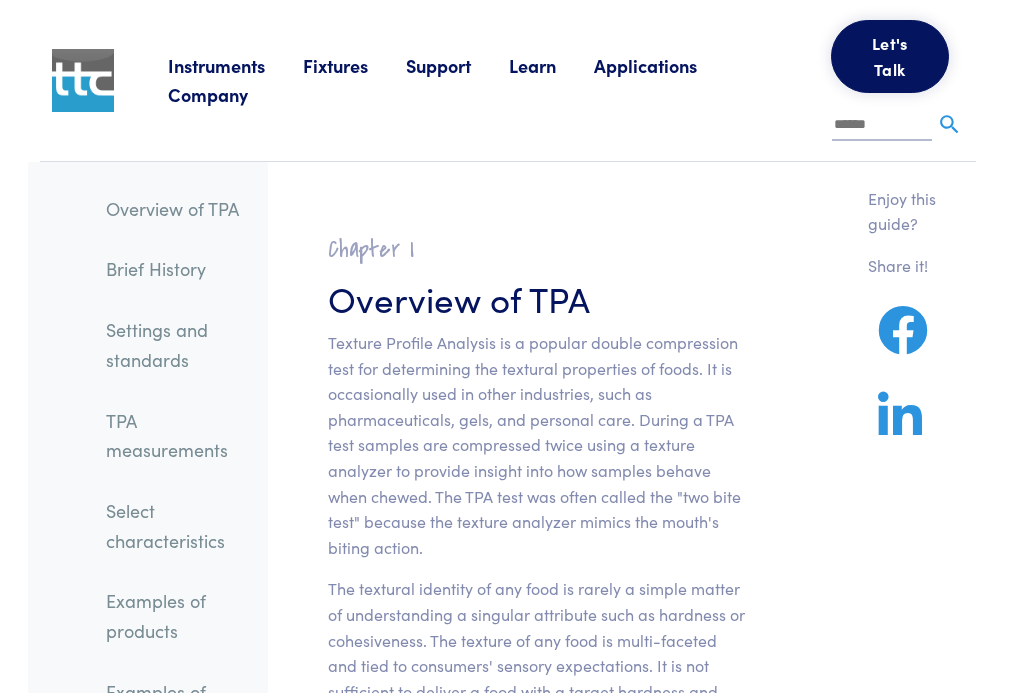 scroll, scrollTop: 0, scrollLeft: 0, axis: both 